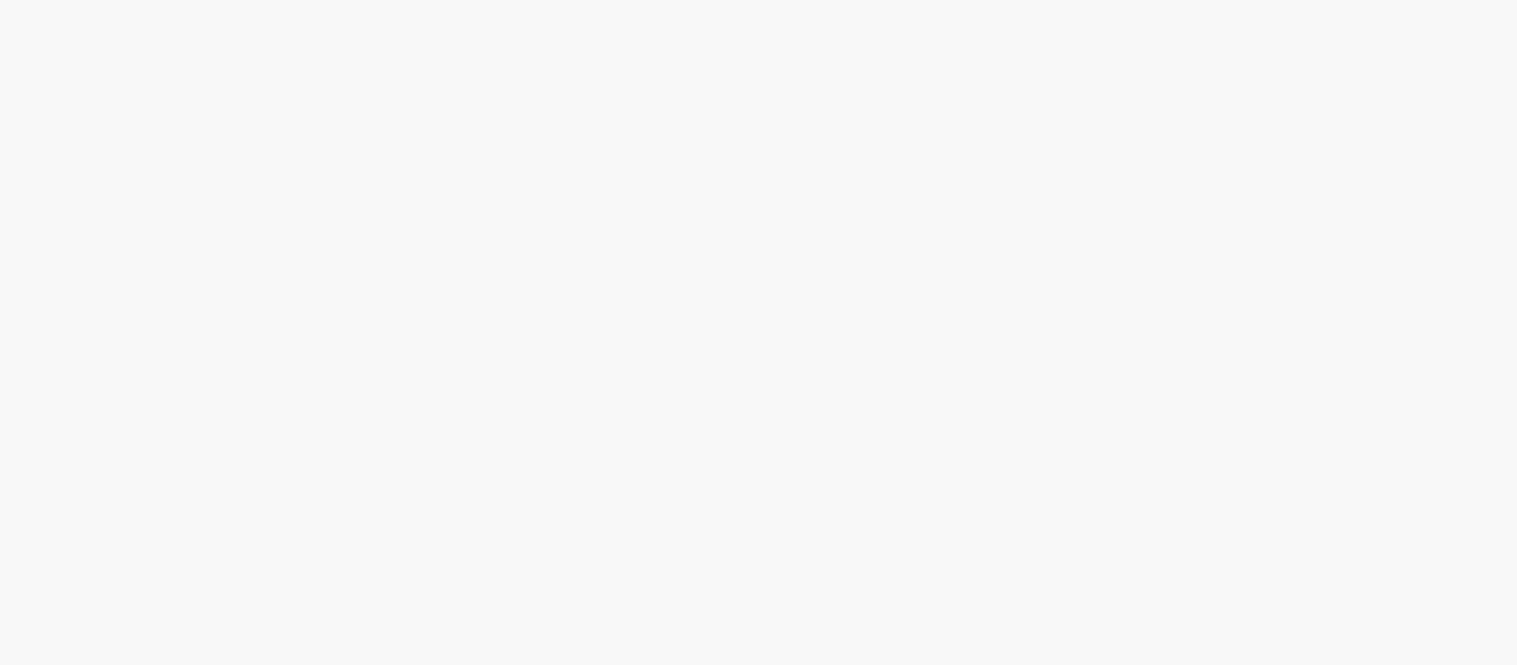scroll, scrollTop: 0, scrollLeft: 0, axis: both 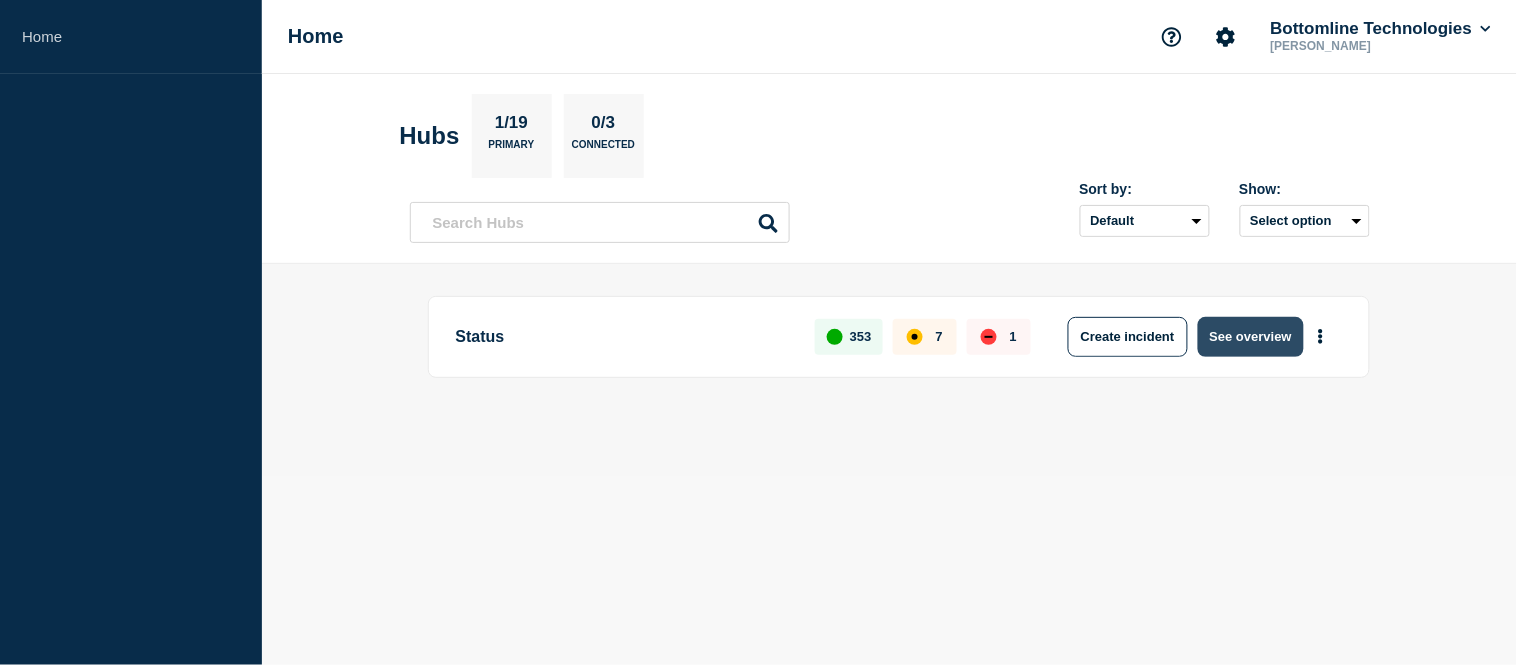 click on "See overview" at bounding box center (1251, 337) 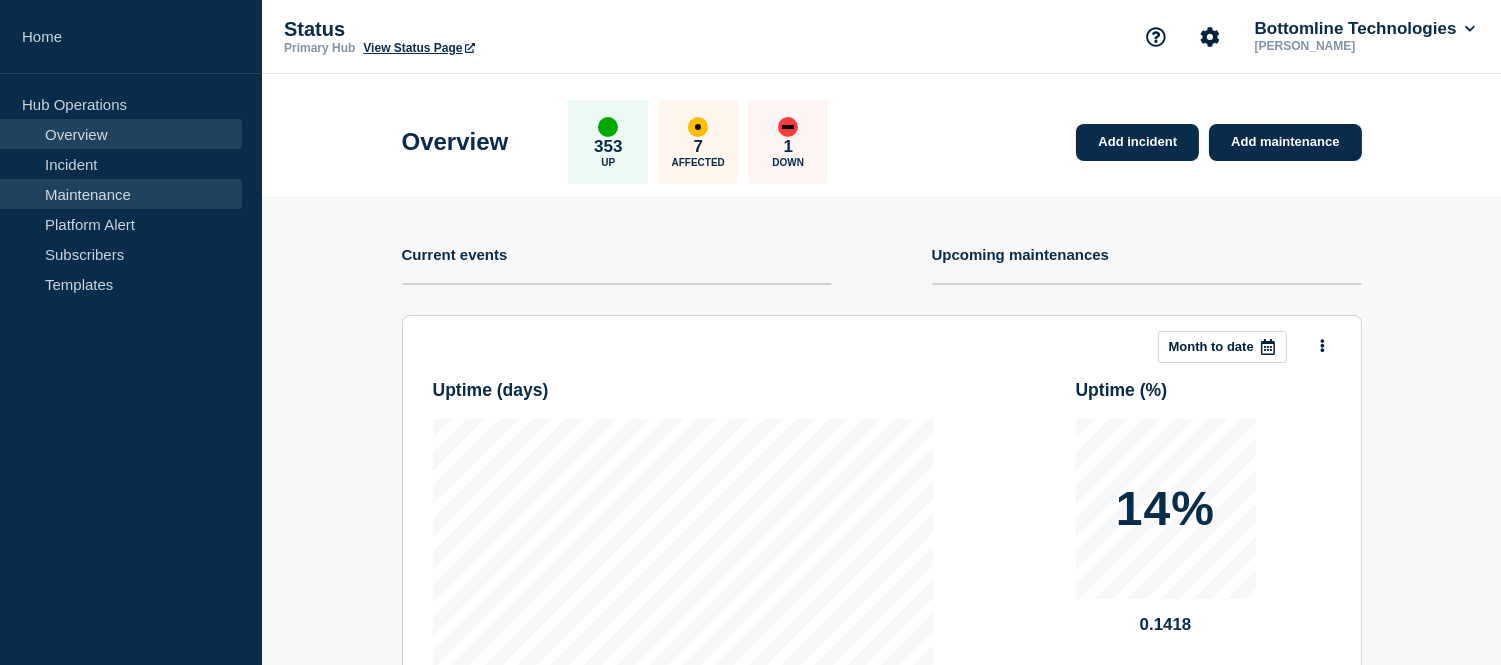 click on "Maintenance" at bounding box center [121, 194] 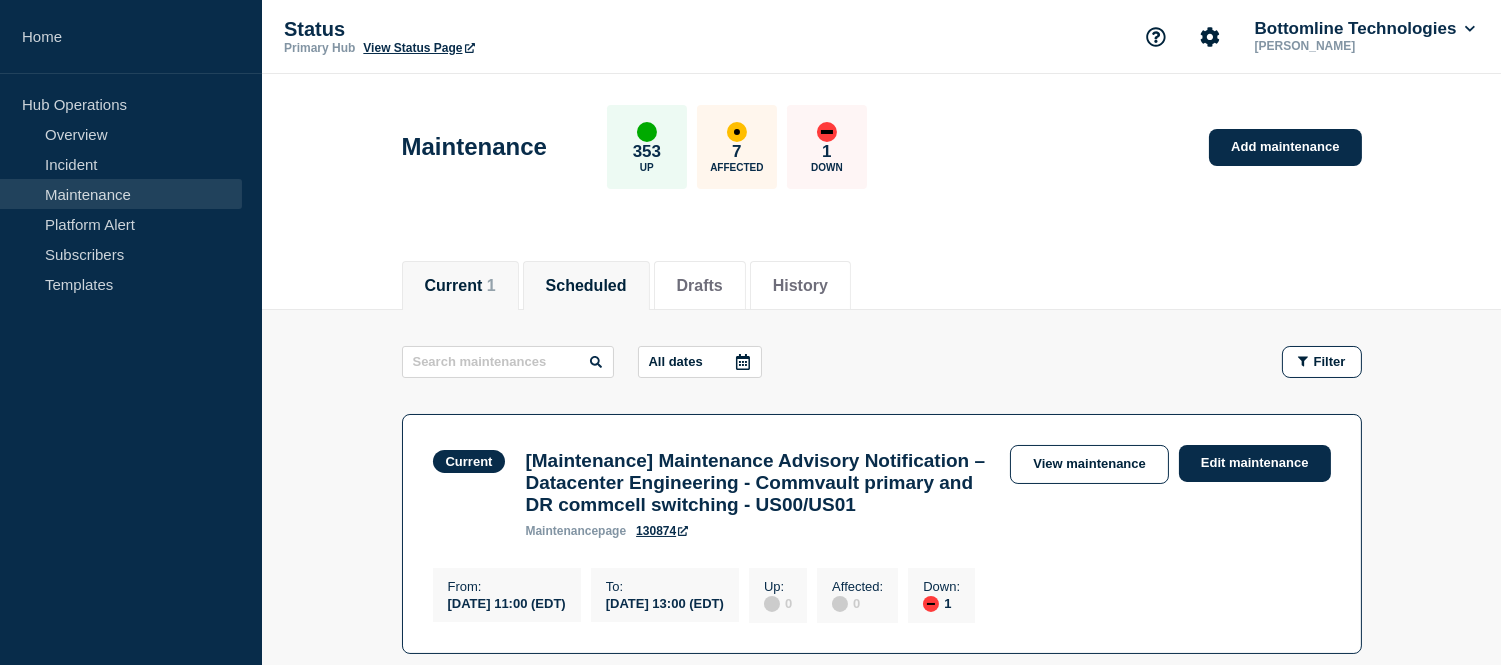 click on "Scheduled" at bounding box center [586, 286] 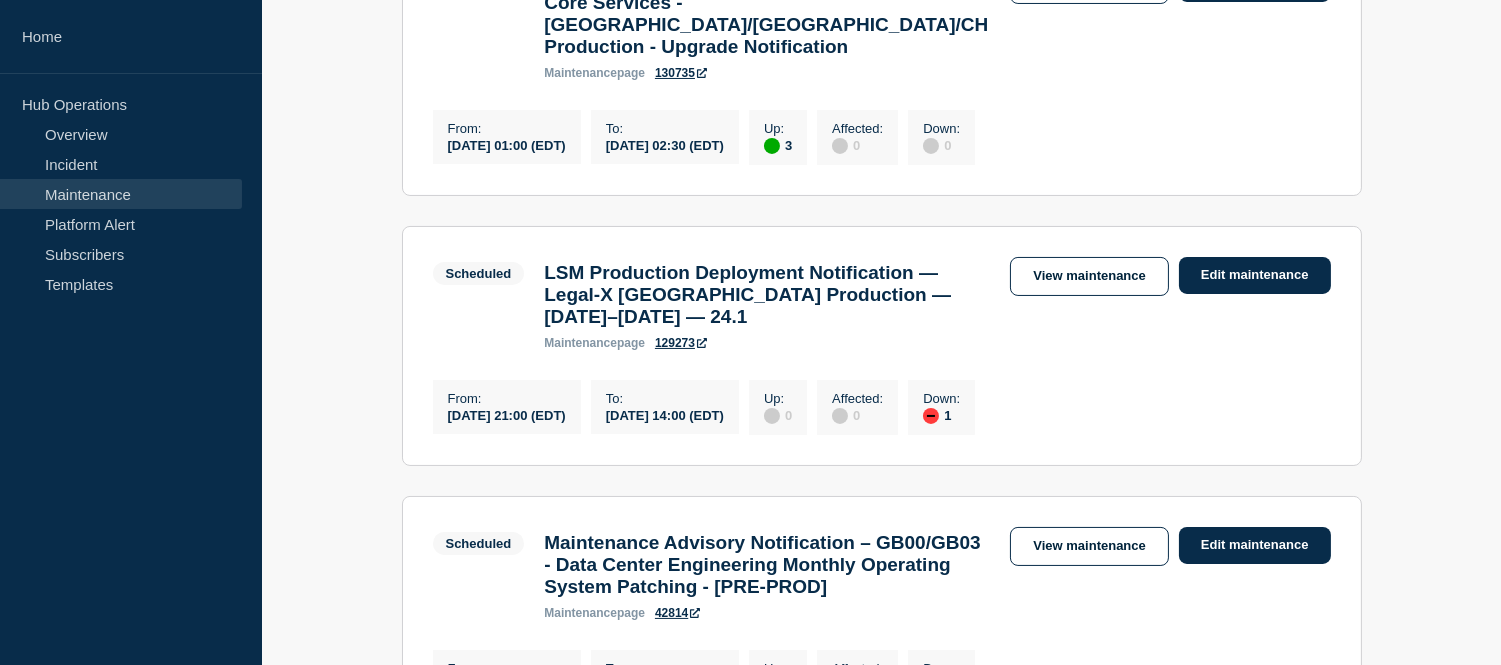 scroll, scrollTop: 493, scrollLeft: 0, axis: vertical 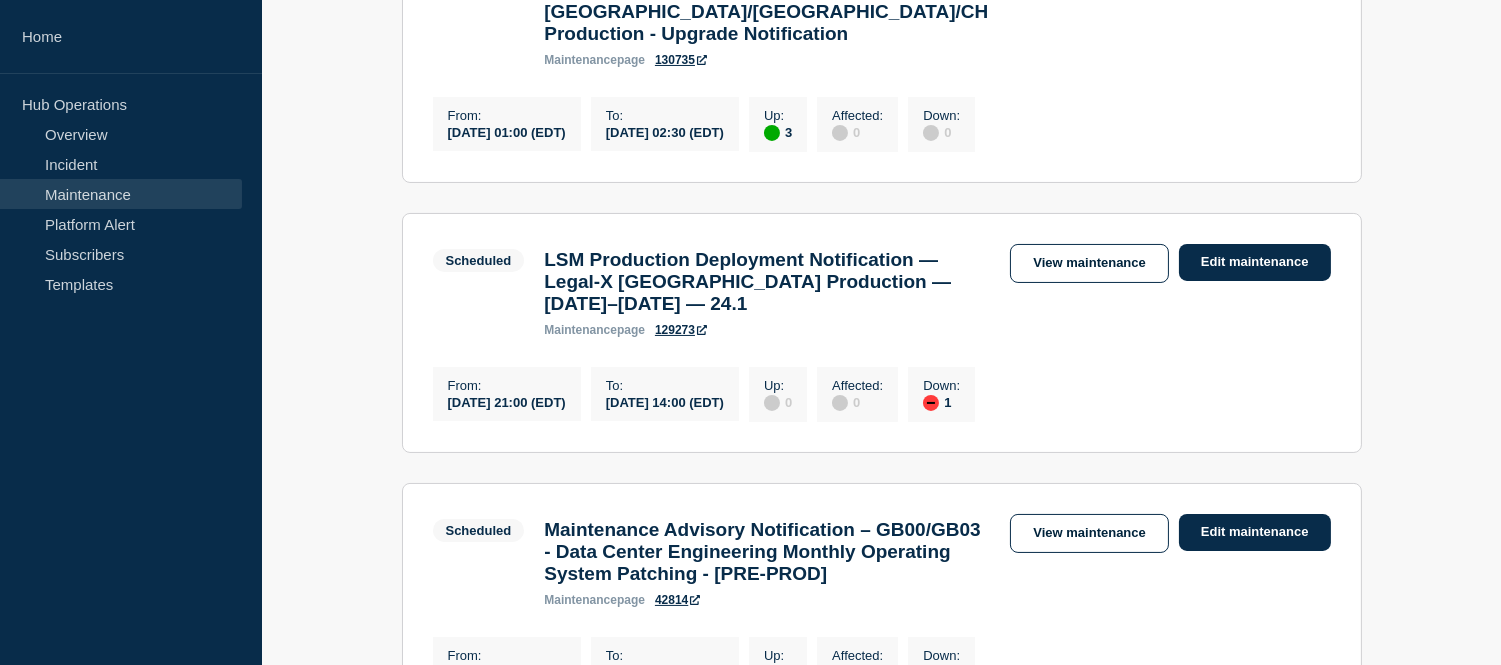 click on "LSM Production Deployment Notification — Legal-X [GEOGRAPHIC_DATA] Production — [DATE]–[DATE] — 24.1" at bounding box center (767, 282) 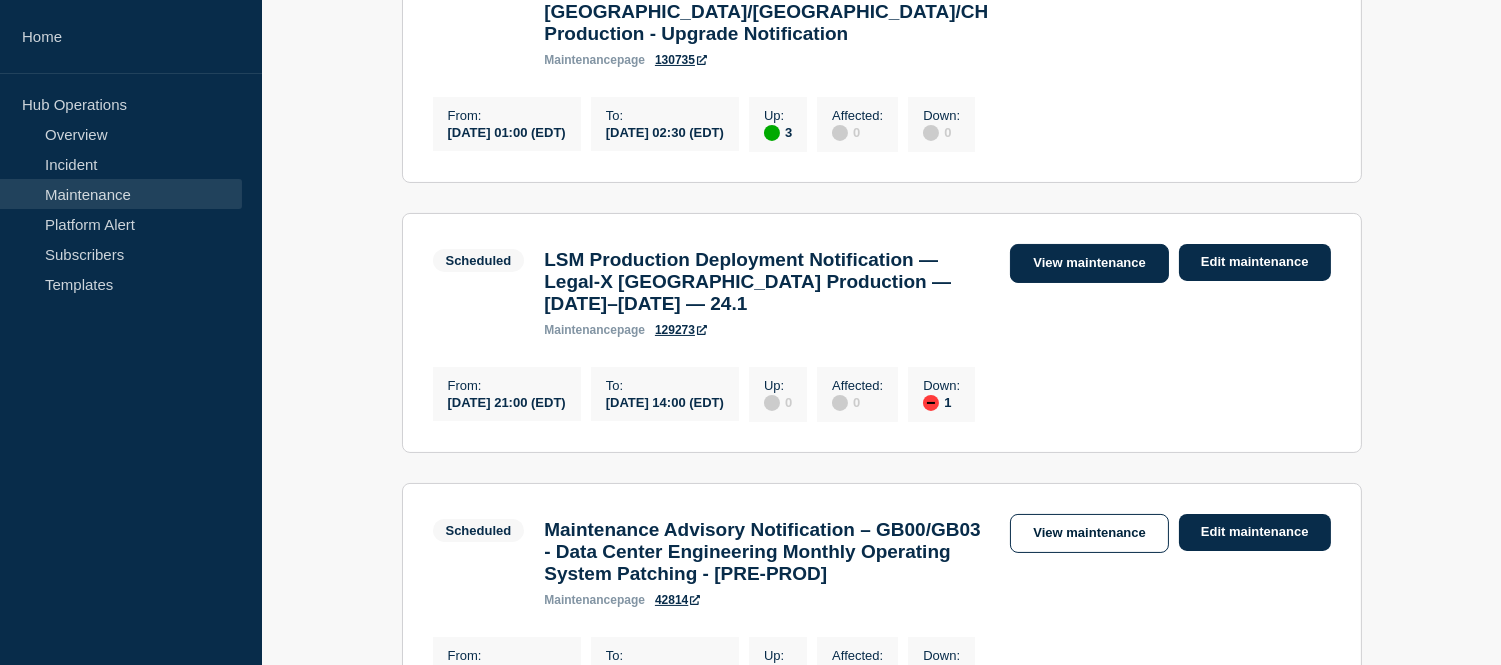 click on "View maintenance" at bounding box center [1089, 263] 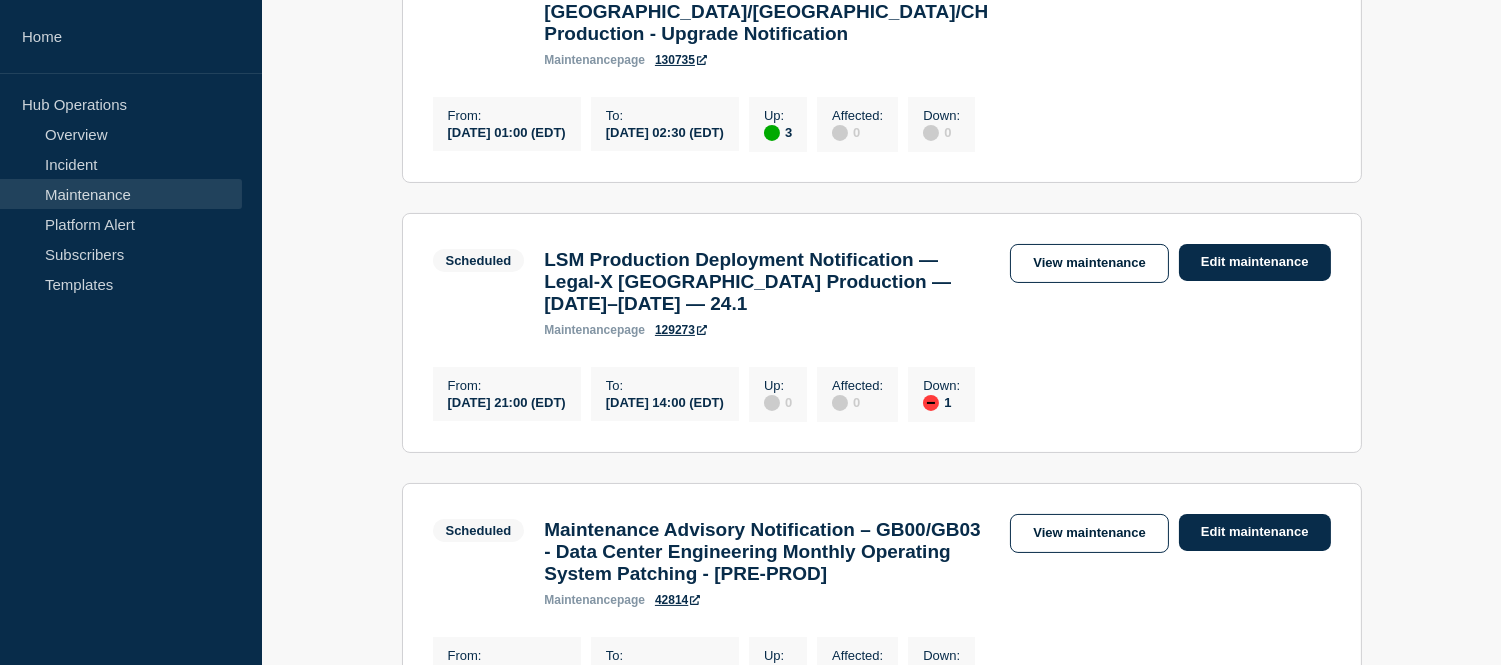 scroll, scrollTop: 0, scrollLeft: 0, axis: both 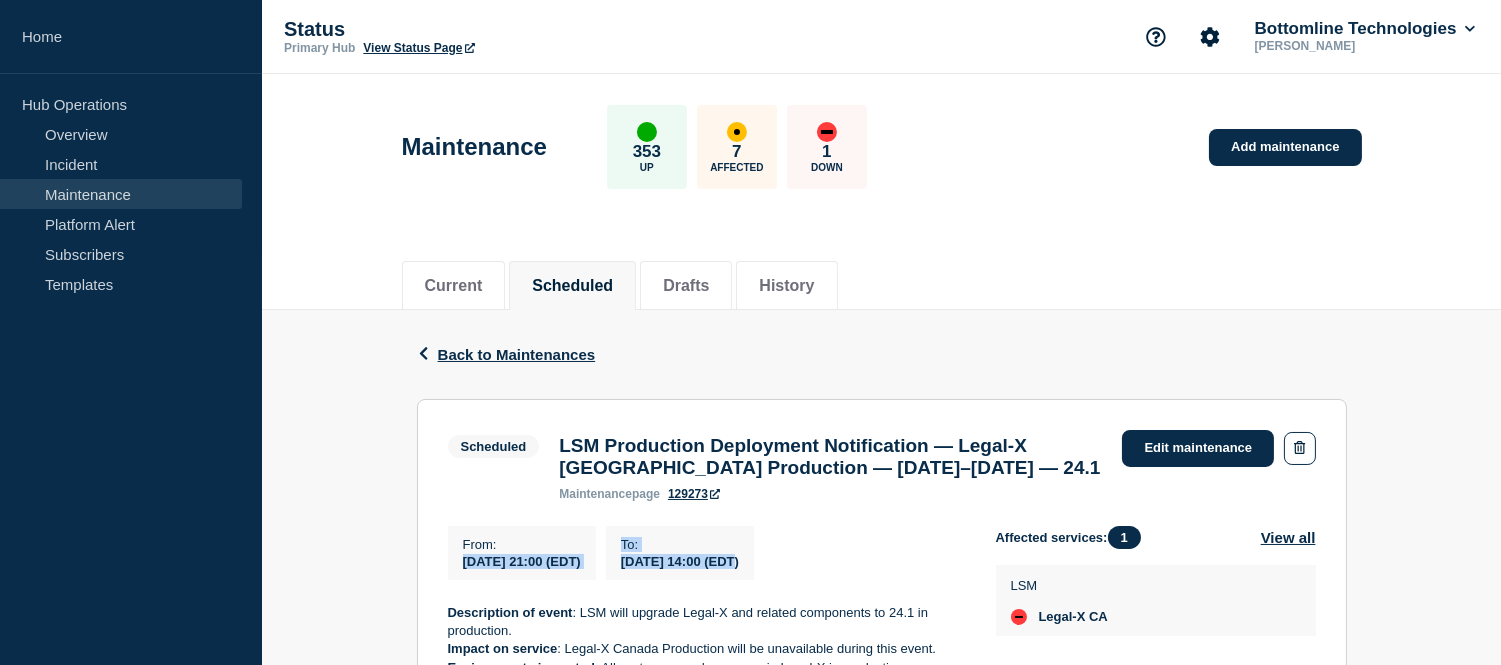 drag, startPoint x: 791, startPoint y: 571, endPoint x: 467, endPoint y: 571, distance: 324 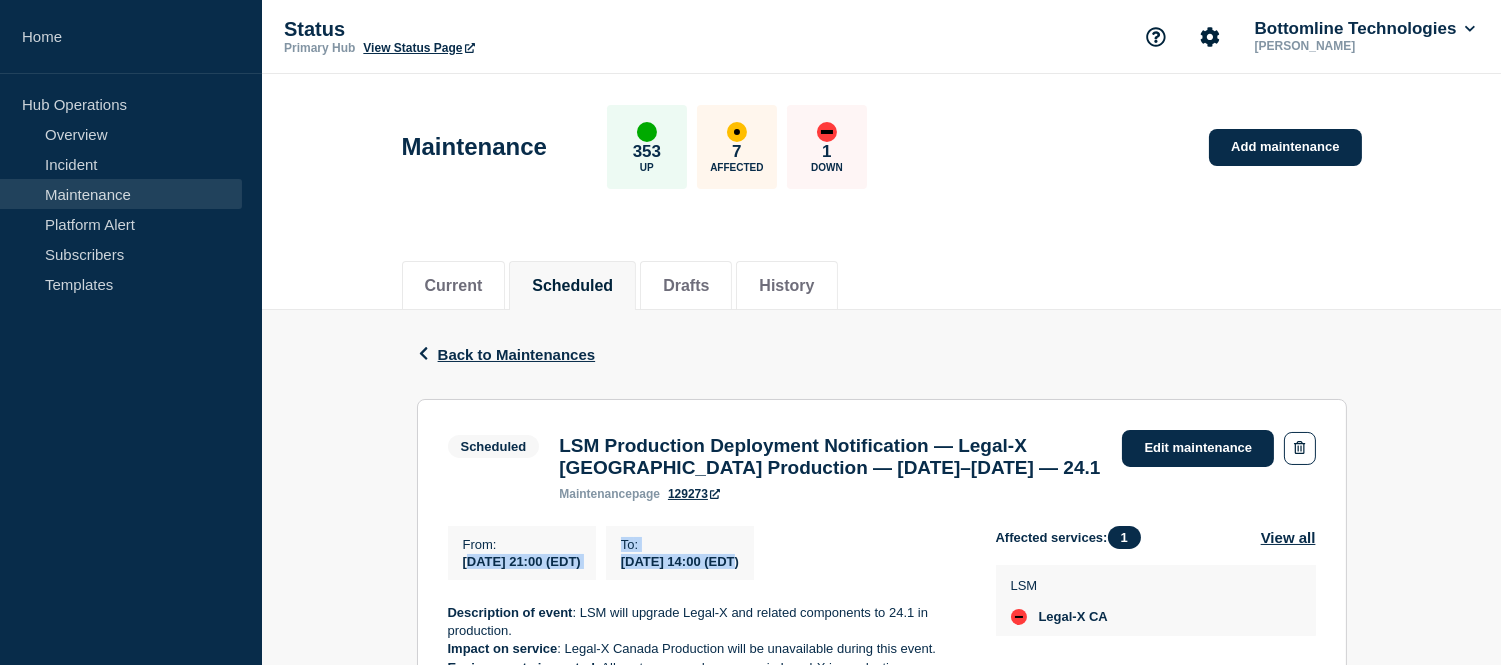 copy on "[PHONE_NUMBER] 21:00 (EDT) To : [DATE] 14:00" 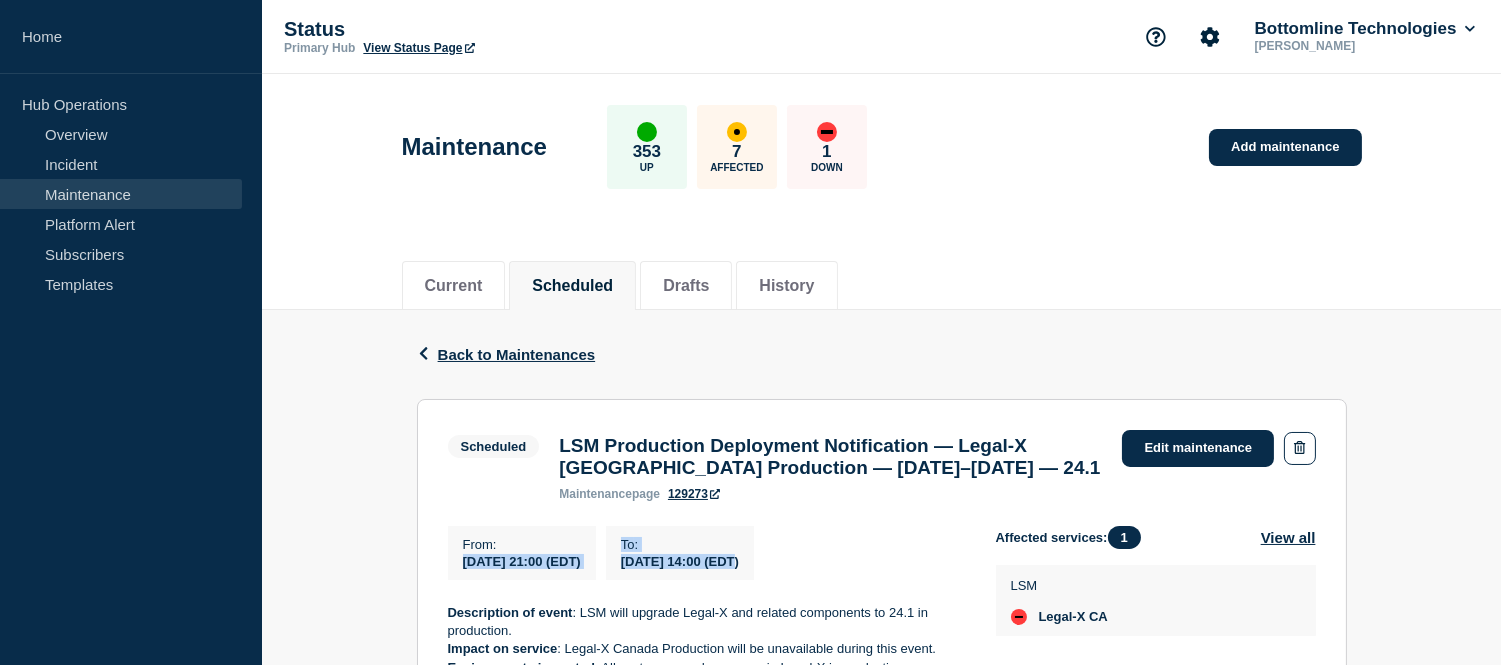 drag, startPoint x: 463, startPoint y: 571, endPoint x: 792, endPoint y: 574, distance: 329.01367 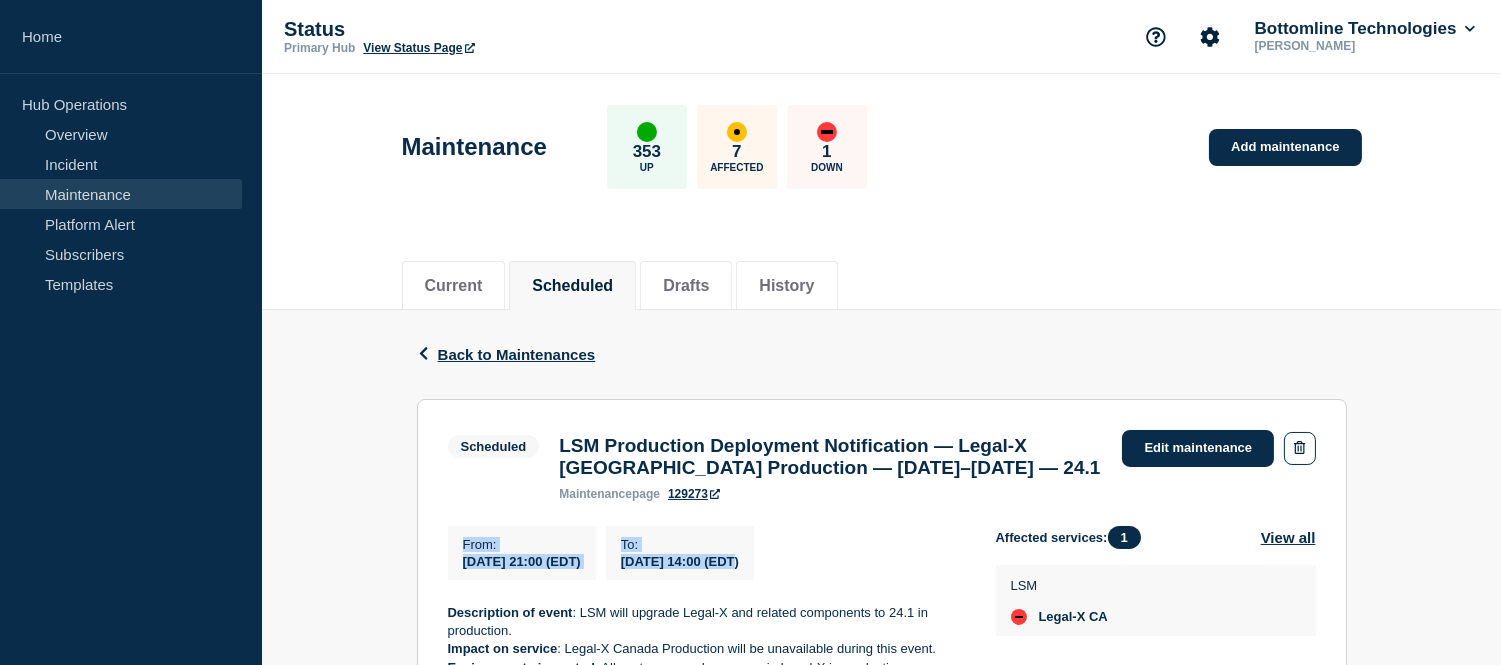 drag, startPoint x: 792, startPoint y: 574, endPoint x: 460, endPoint y: 552, distance: 332.72812 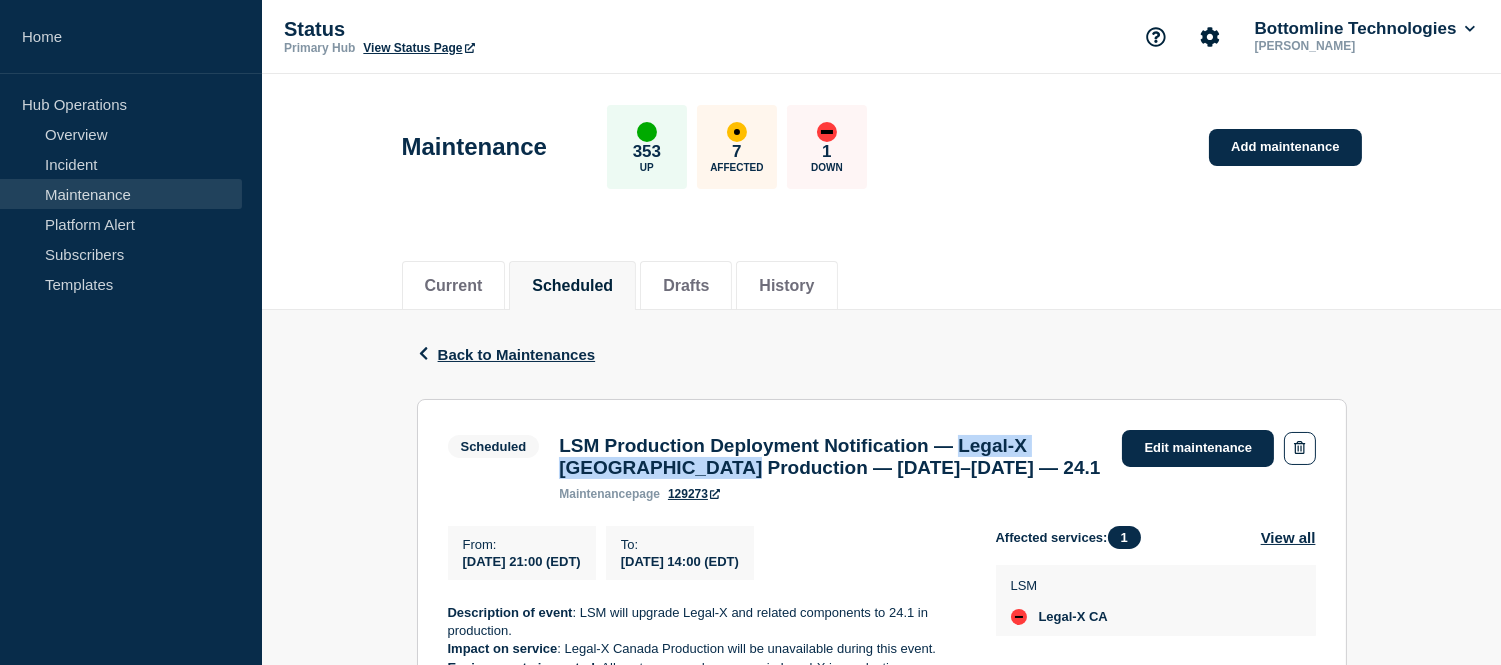 drag, startPoint x: 1016, startPoint y: 443, endPoint x: 757, endPoint y: 477, distance: 261.22214 